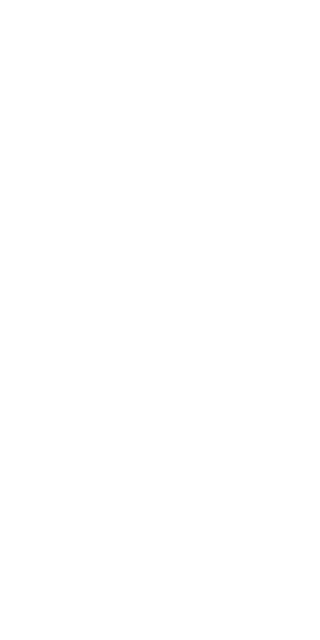 scroll, scrollTop: 0, scrollLeft: 0, axis: both 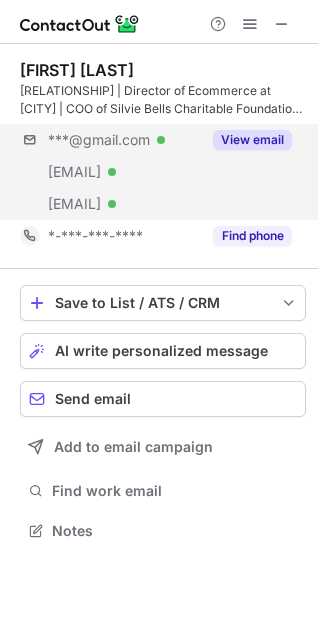 click on "[EMAIL] Verified [EMAIL] Verified [EMAIL] Verified View email" at bounding box center [163, 172] 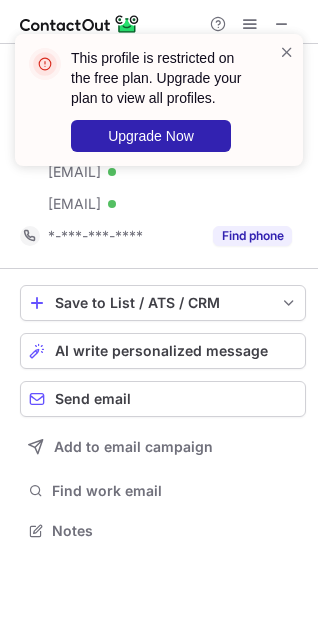 click on "This profile is restricted on the free plan. Upgrade your plan to view all profiles. Upgrade Now" at bounding box center [159, 108] 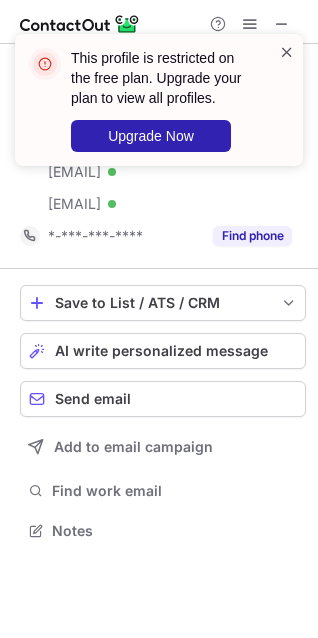 click at bounding box center [287, 52] 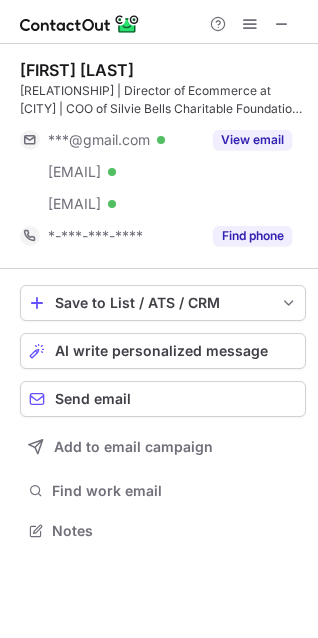 click on "This profile is restricted on the free plan. Upgrade your plan to view all profiles. Upgrade Now" at bounding box center (159, 108) 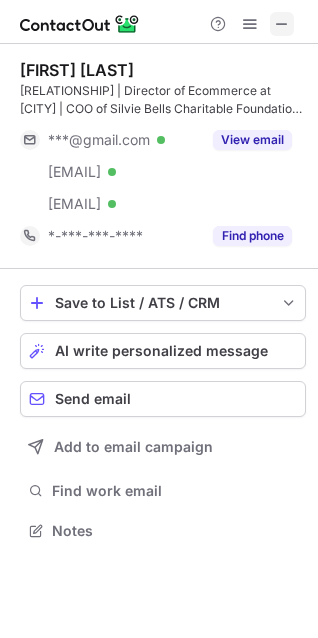 click at bounding box center [282, 24] 